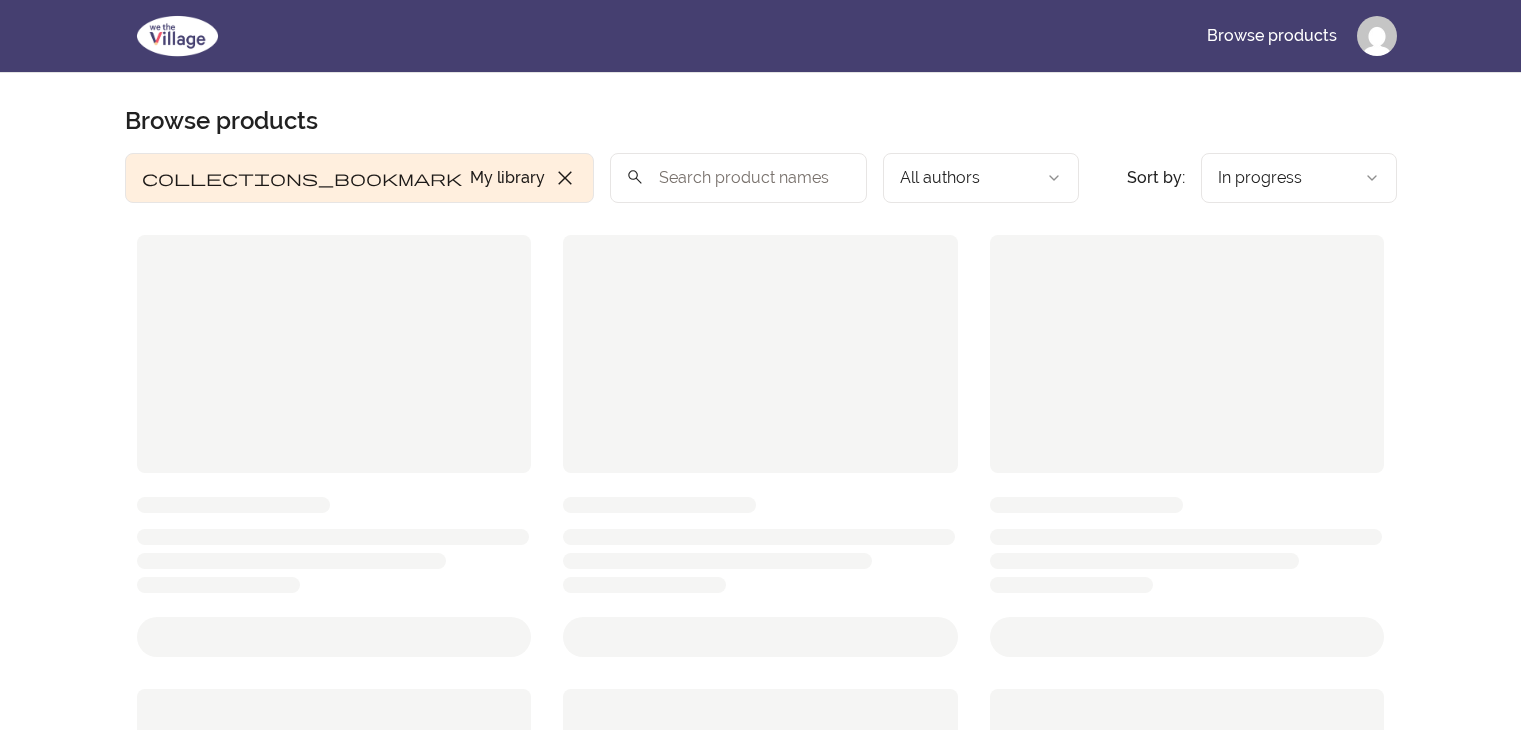 scroll, scrollTop: 0, scrollLeft: 0, axis: both 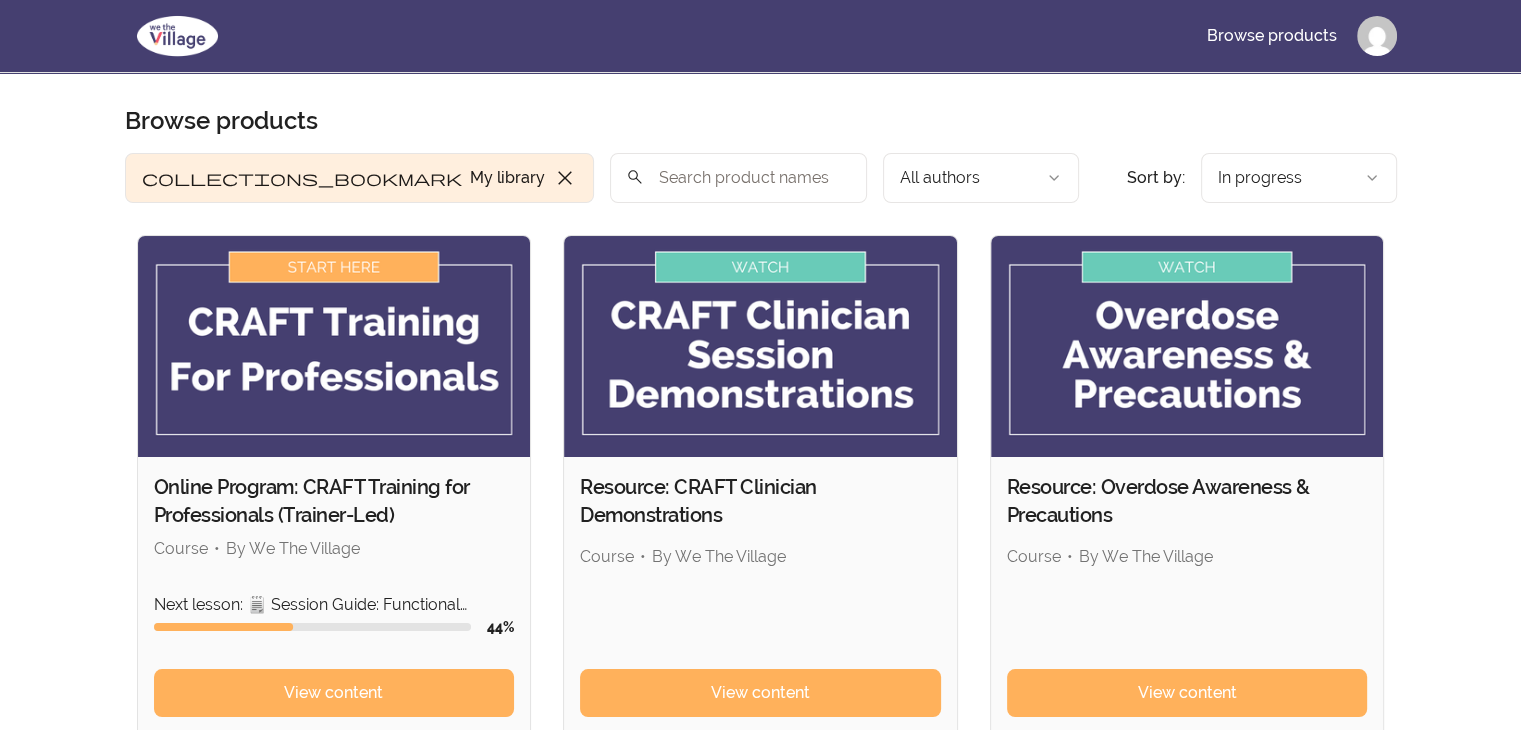 click at bounding box center (334, 346) 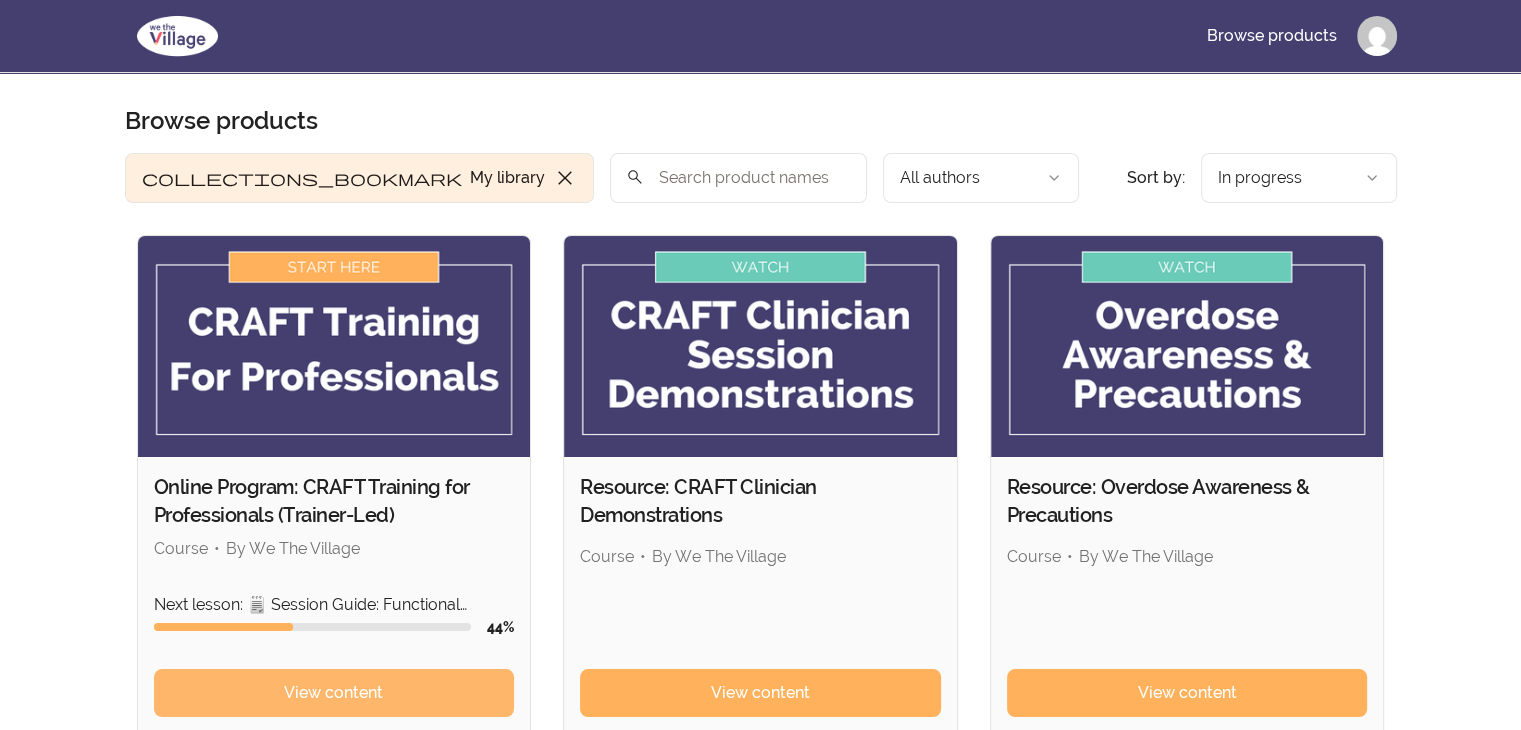 click on "View content" at bounding box center (333, 693) 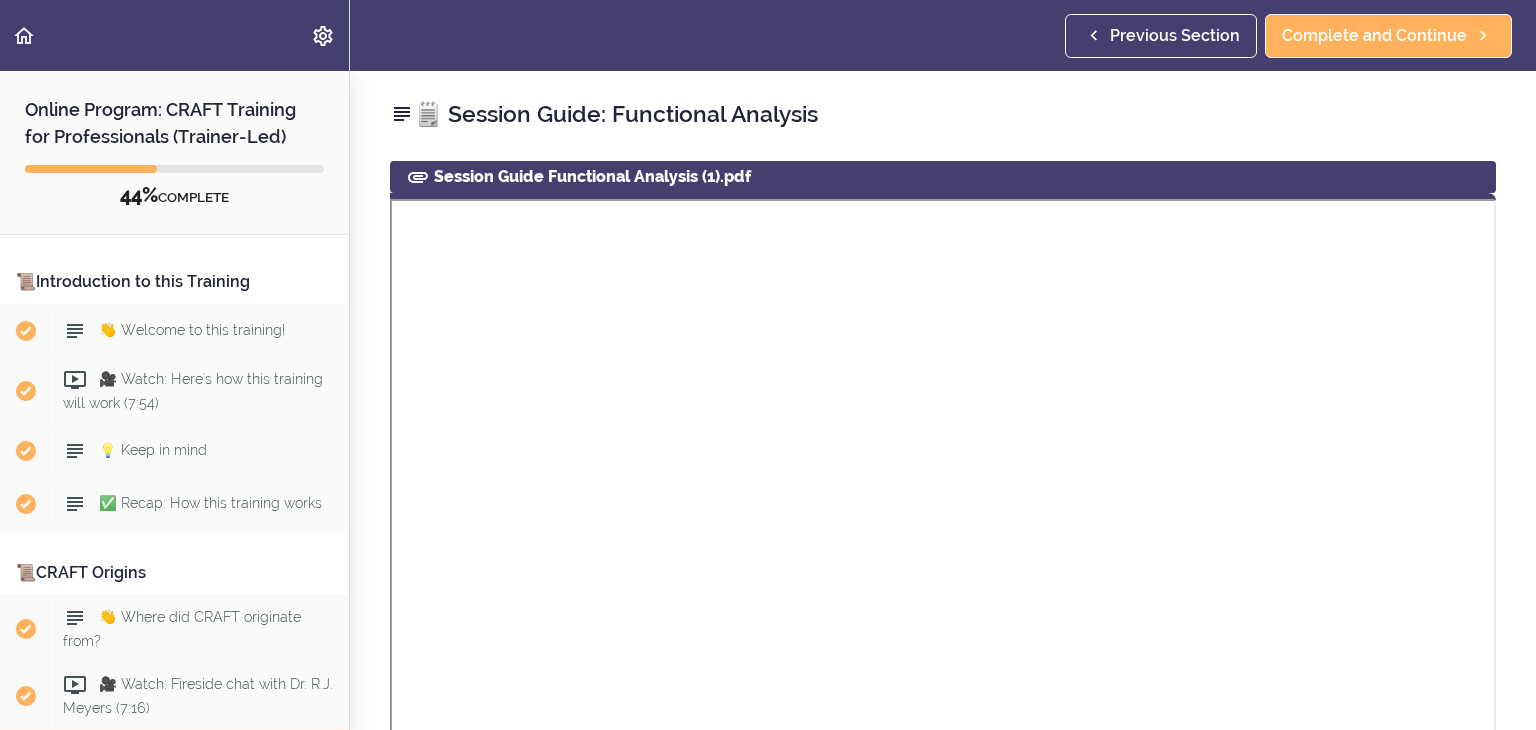 scroll, scrollTop: 0, scrollLeft: 0, axis: both 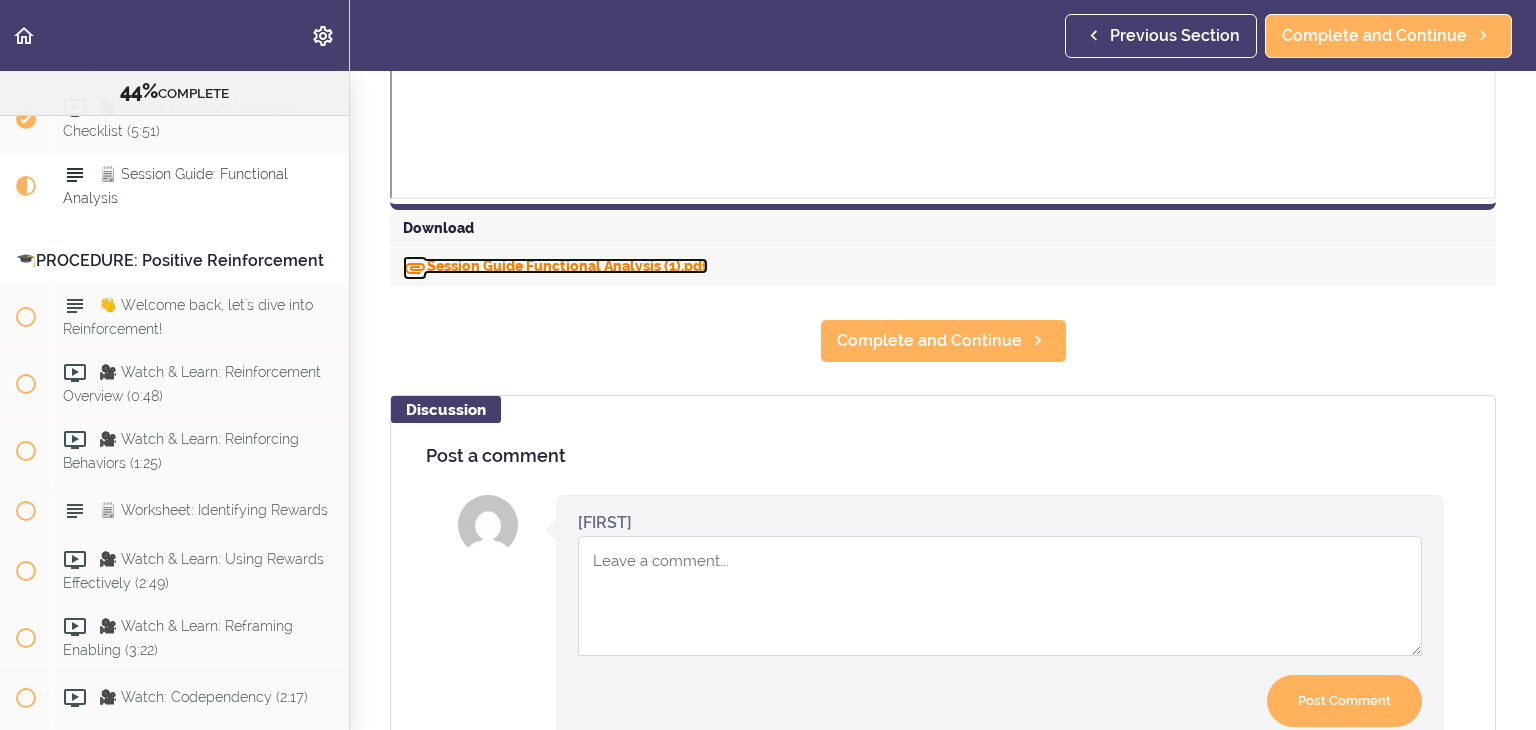 click on "Session Guide Functional Analysis (1).pdf" at bounding box center [555, 266] 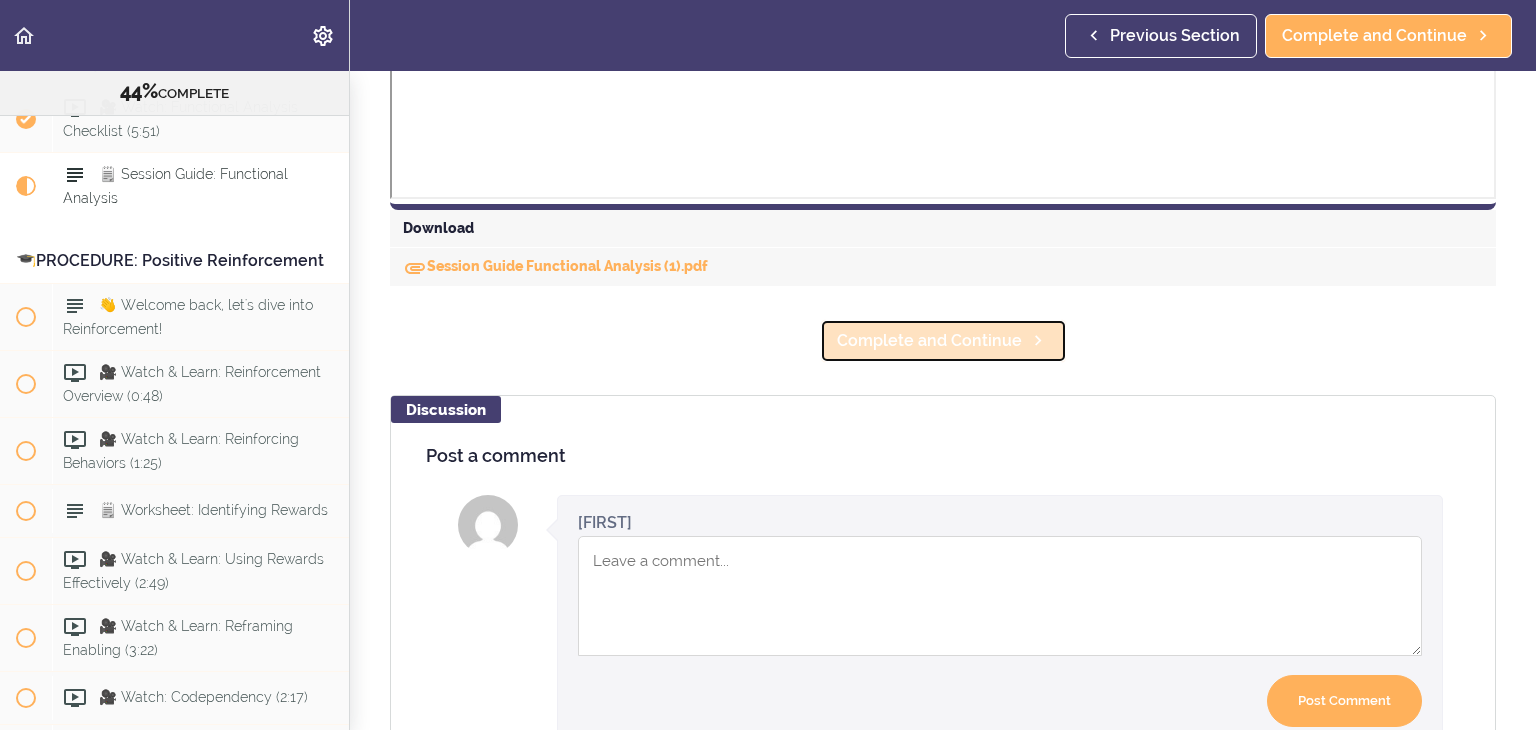 click on "Complete and Continue" at bounding box center (929, 341) 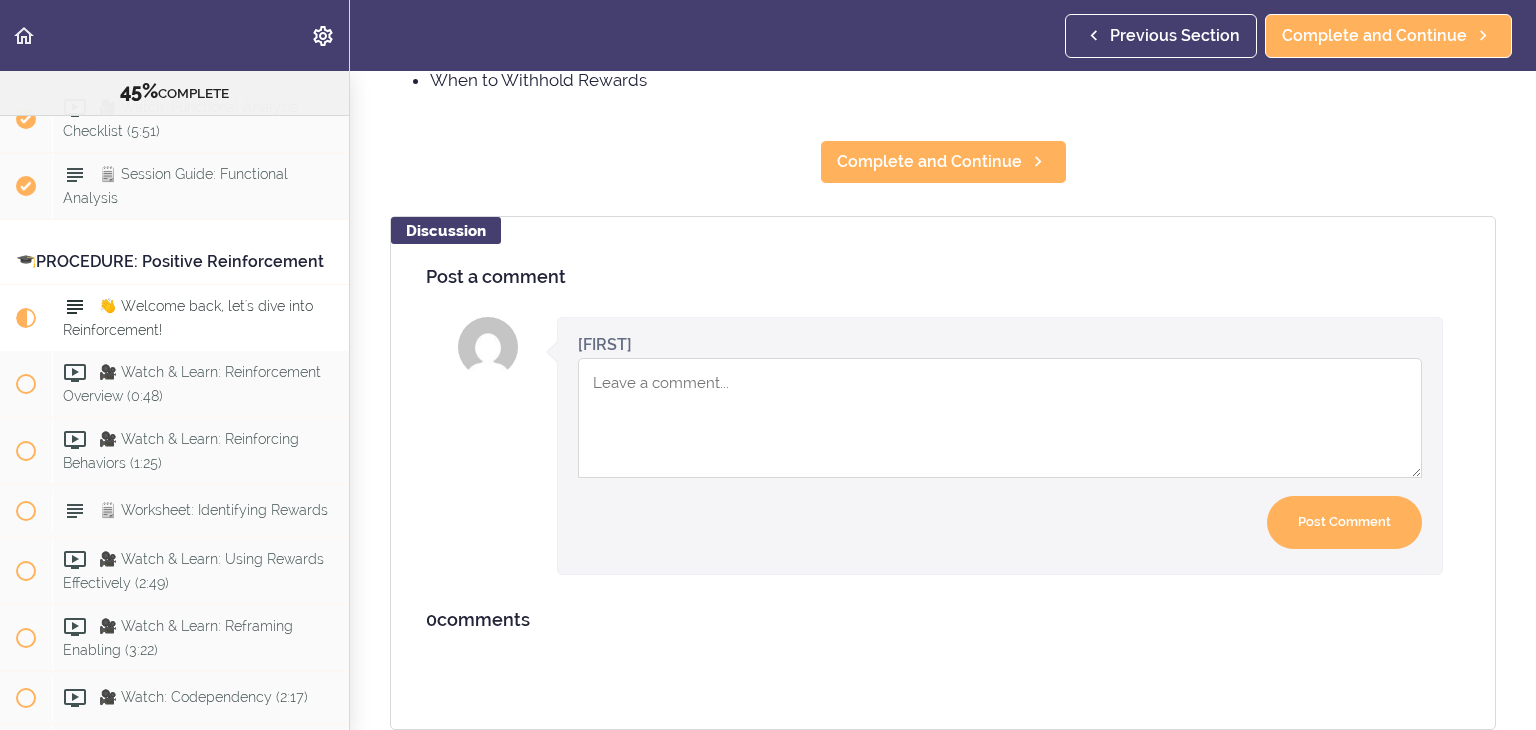 scroll, scrollTop: 0, scrollLeft: 0, axis: both 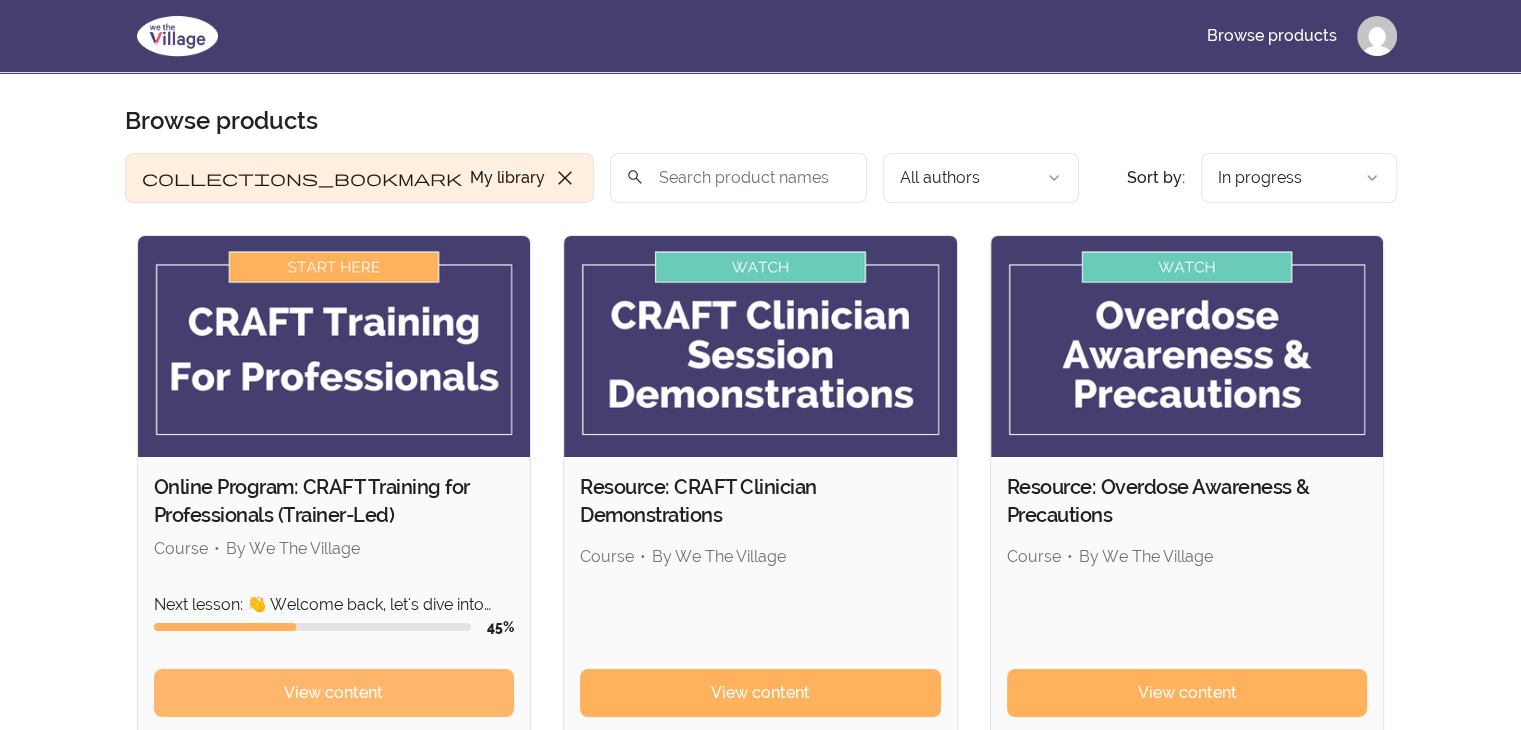 click on "View content" at bounding box center [334, 693] 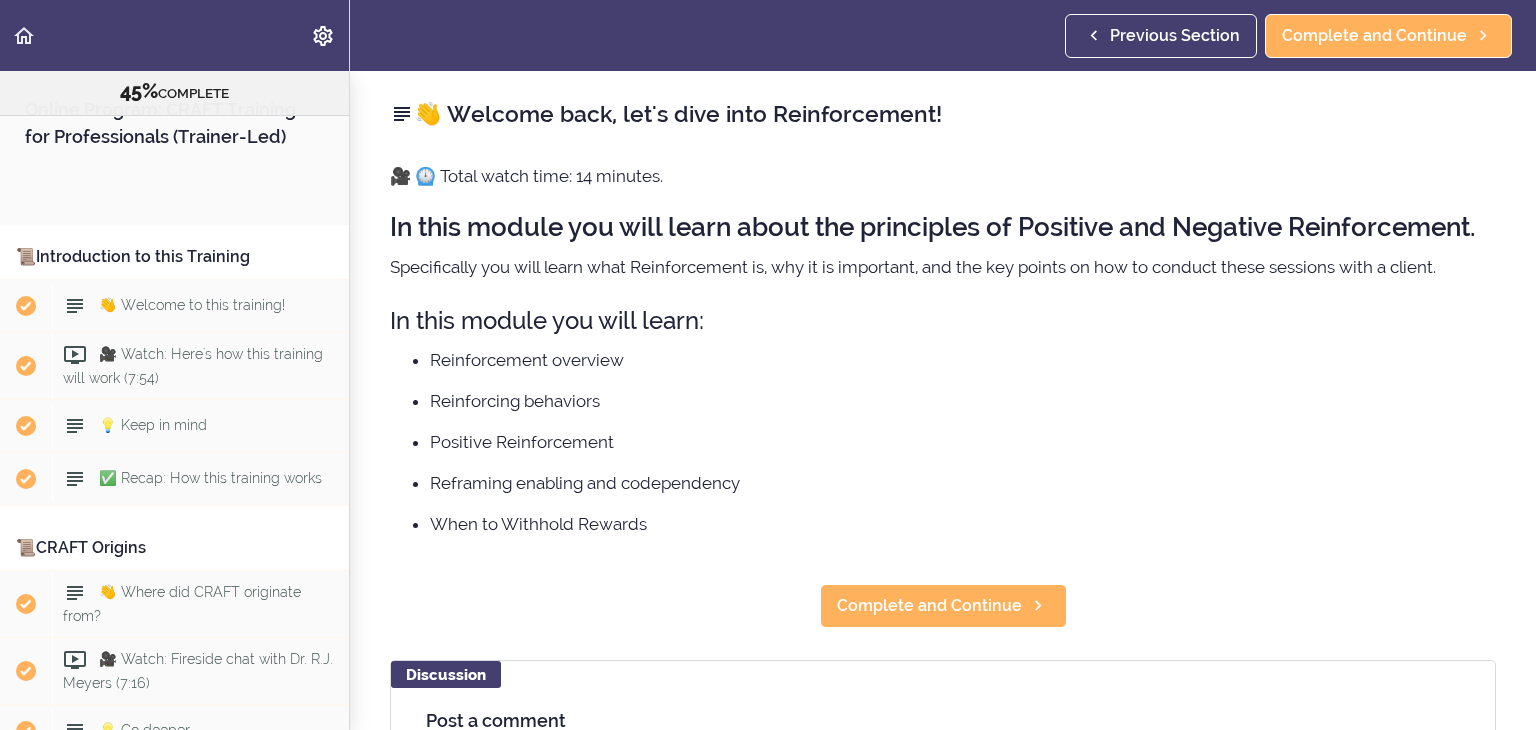 scroll, scrollTop: 0, scrollLeft: 0, axis: both 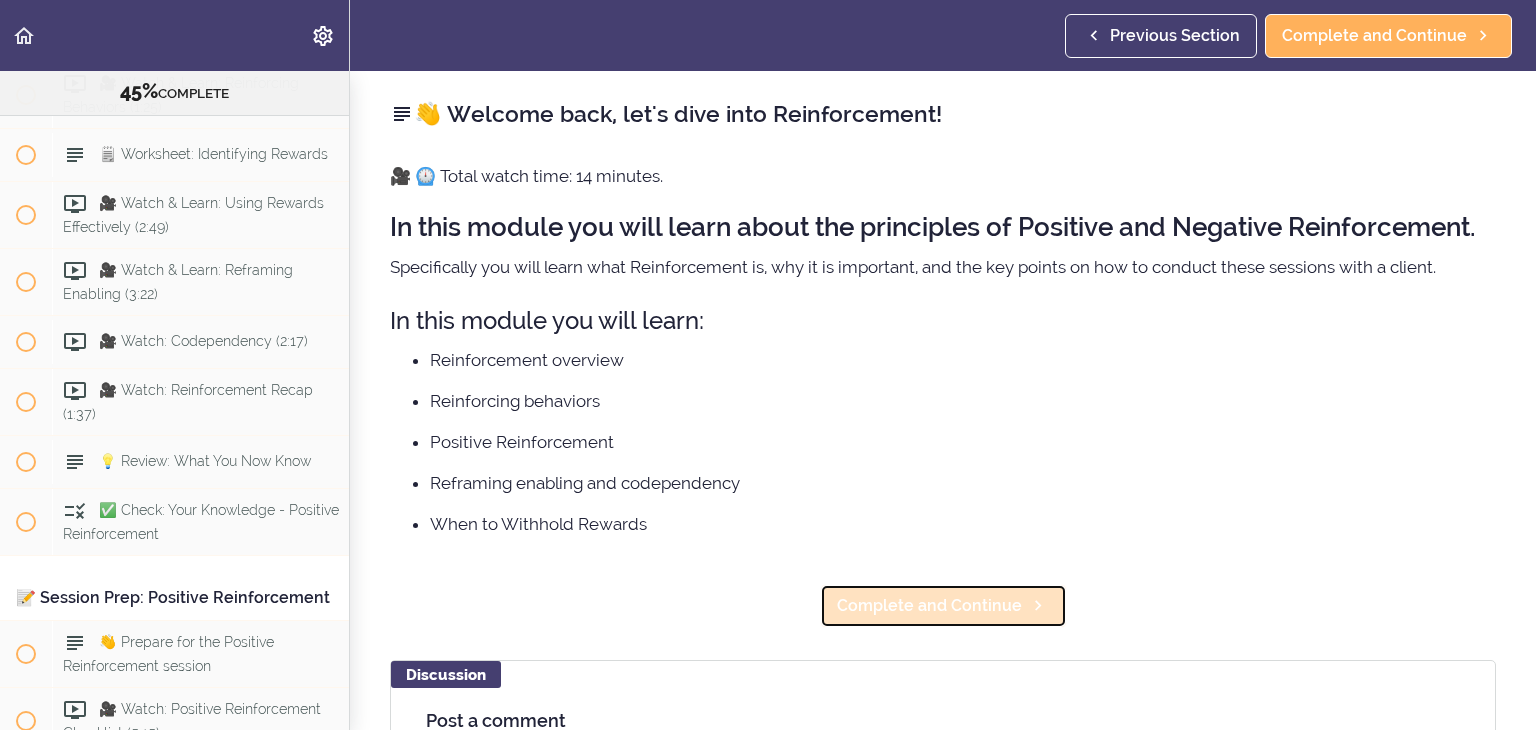 click on "Complete and Continue" at bounding box center (929, 606) 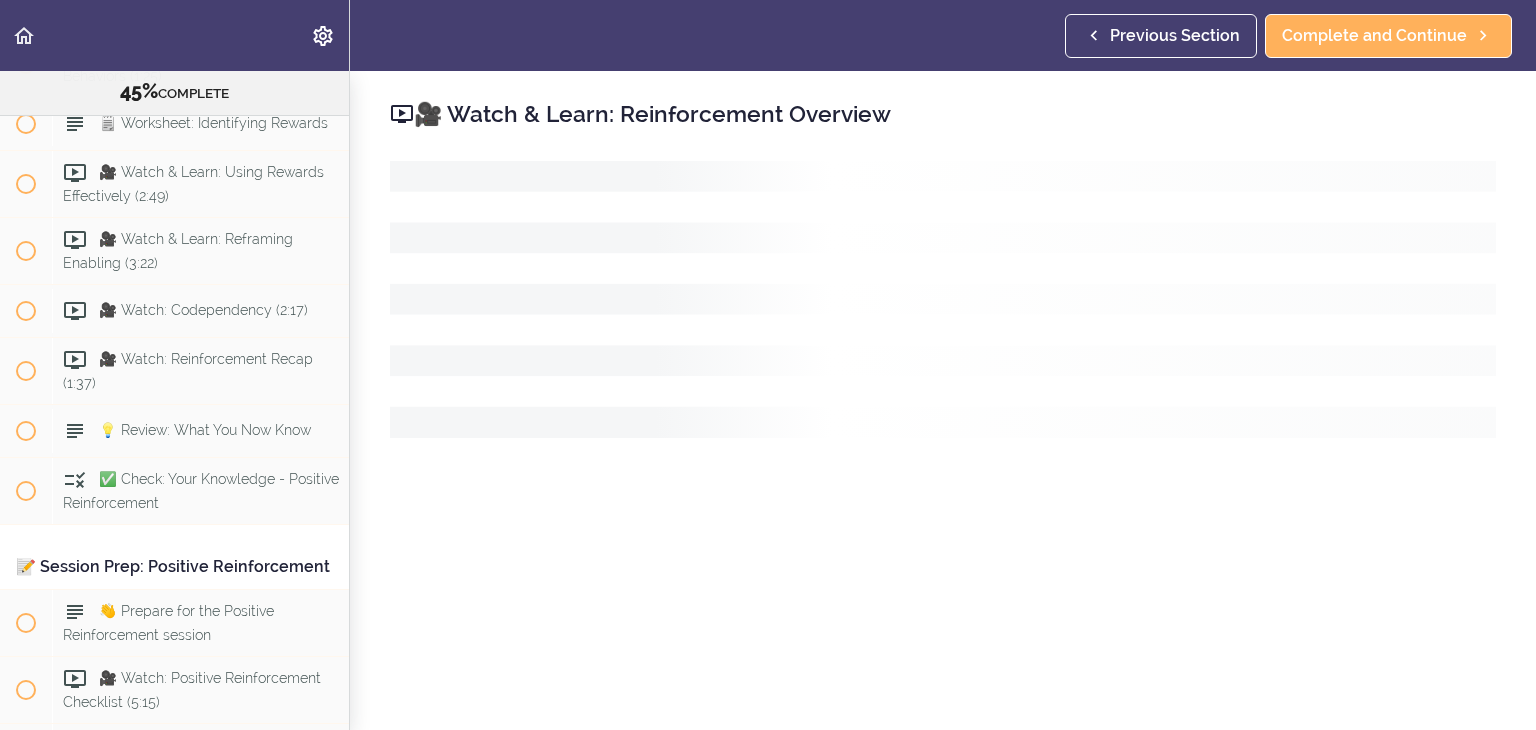 scroll, scrollTop: 7356, scrollLeft: 0, axis: vertical 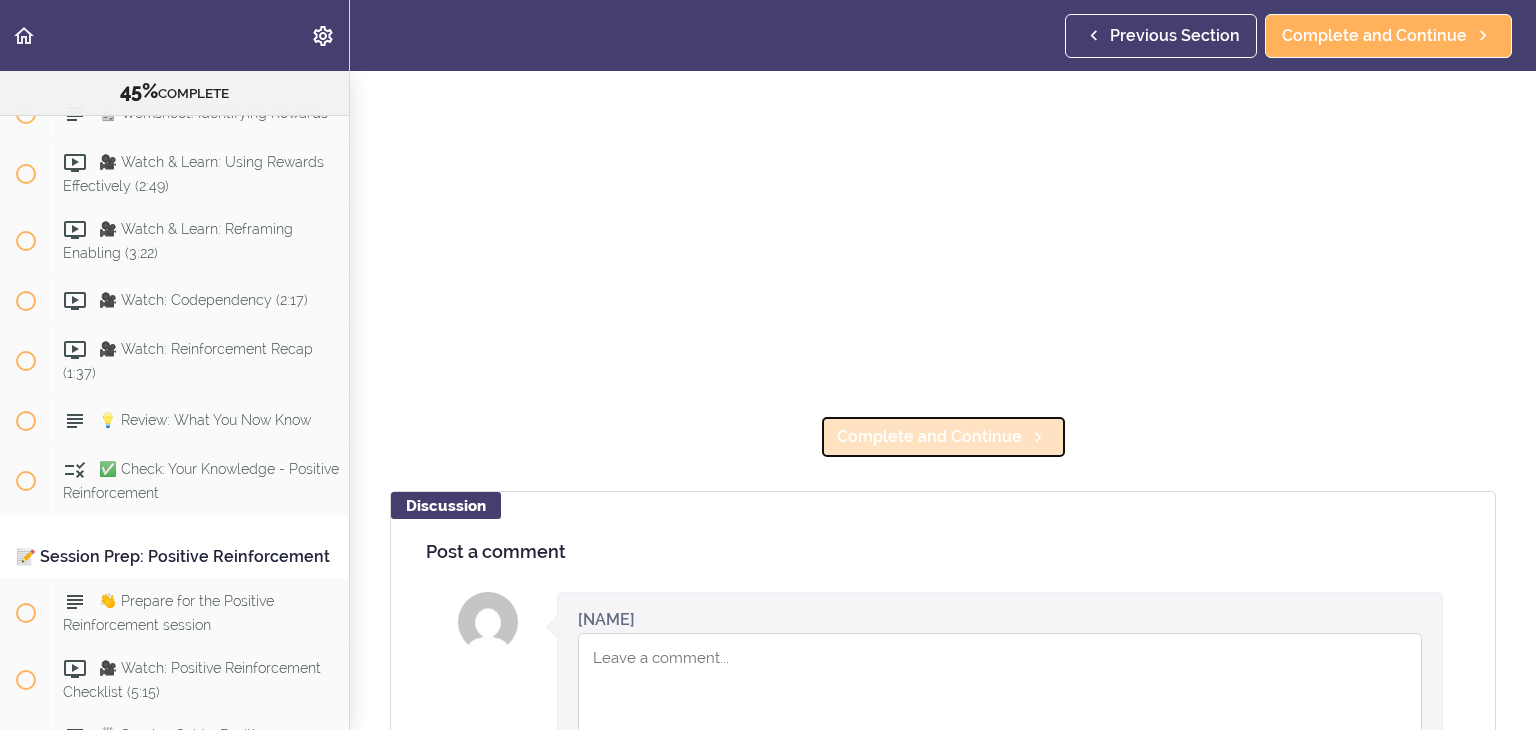 click on "Complete and Continue" at bounding box center [929, 437] 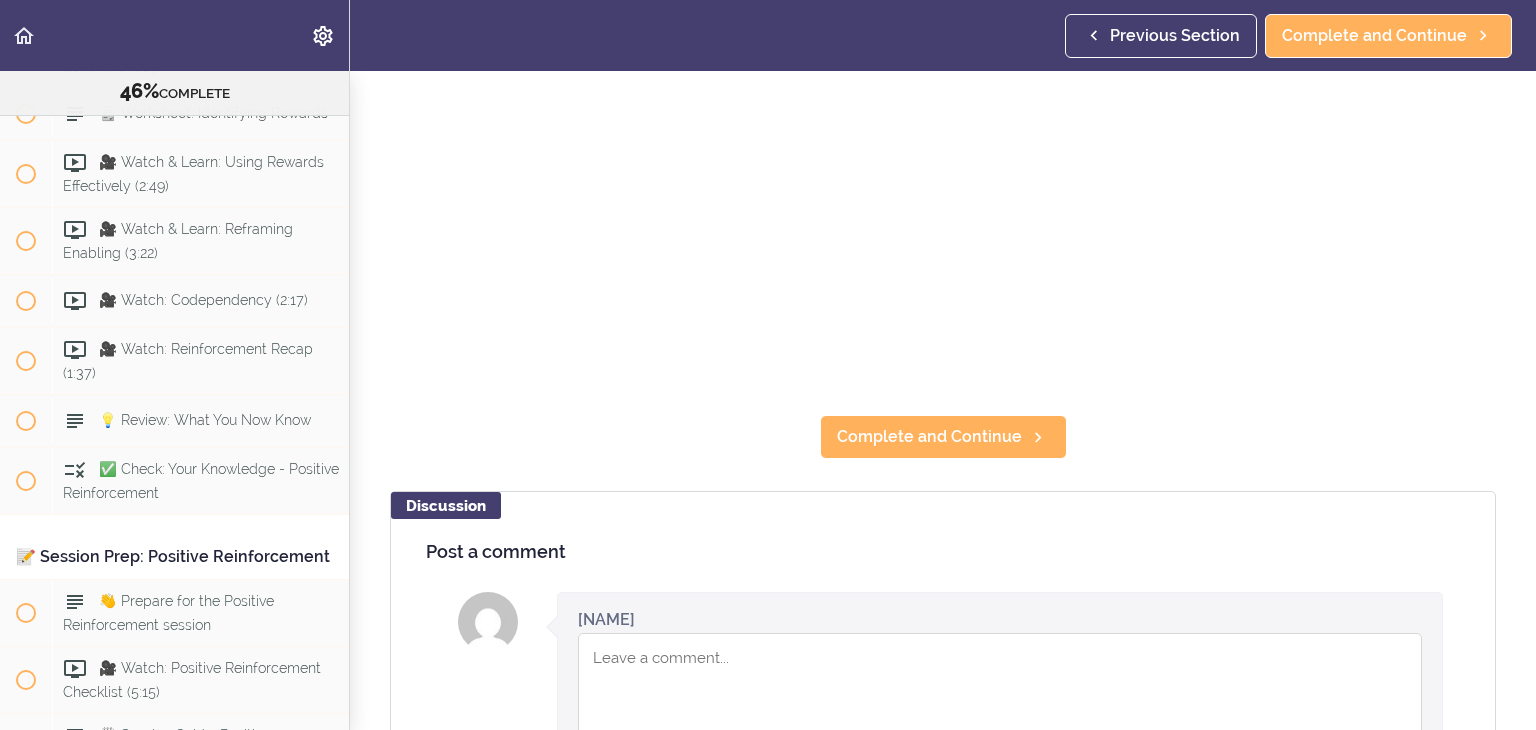 scroll, scrollTop: 0, scrollLeft: 0, axis: both 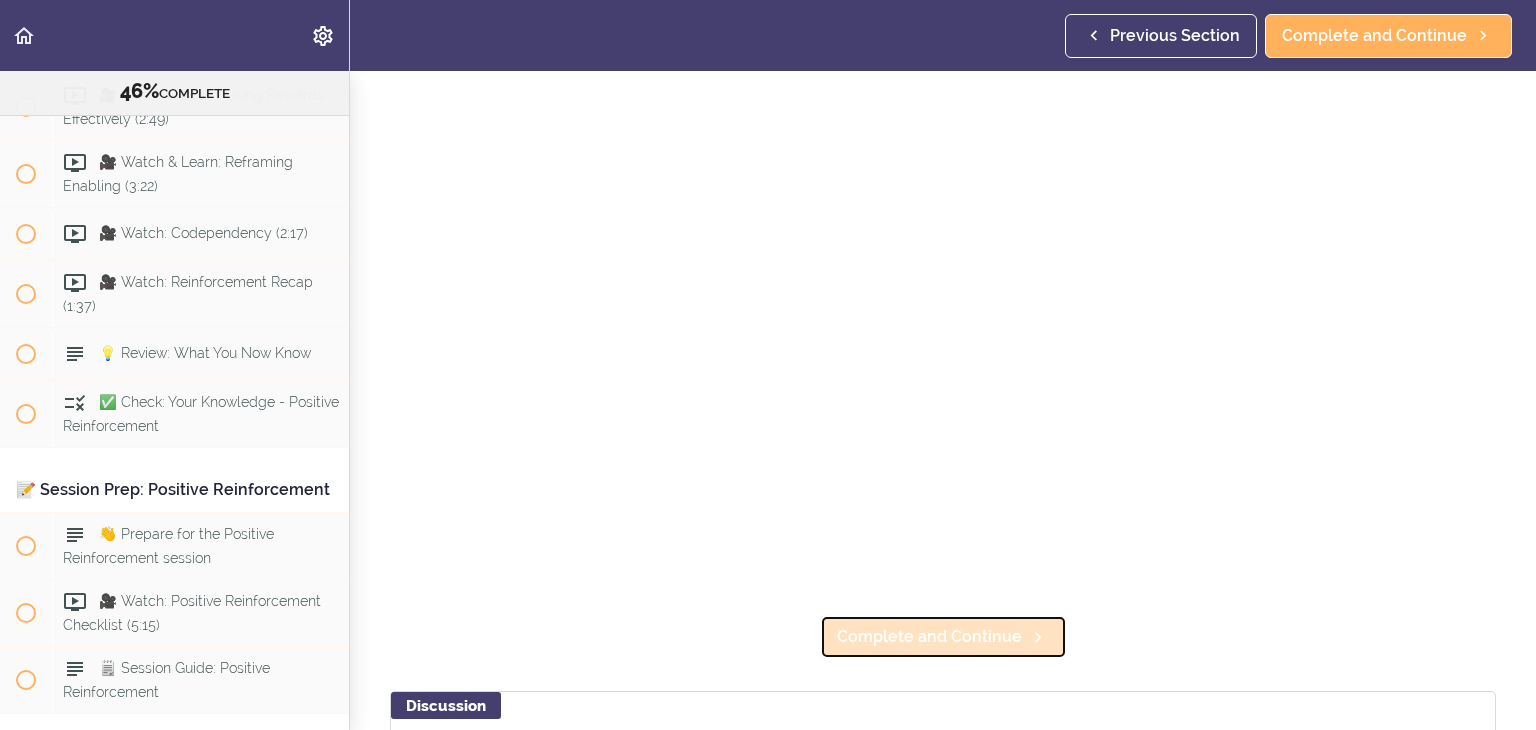 click on "Complete and Continue" at bounding box center [929, 637] 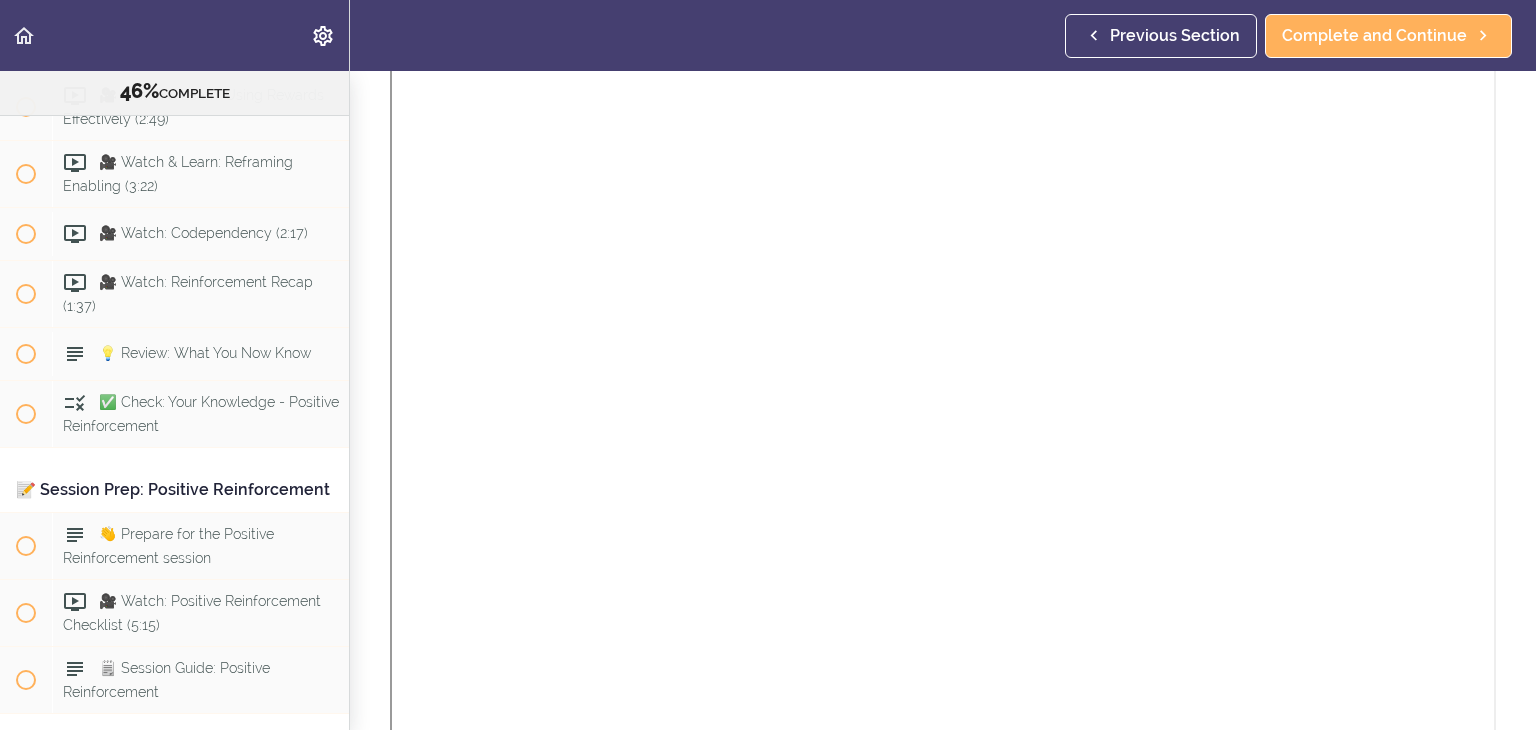 scroll, scrollTop: 0, scrollLeft: 0, axis: both 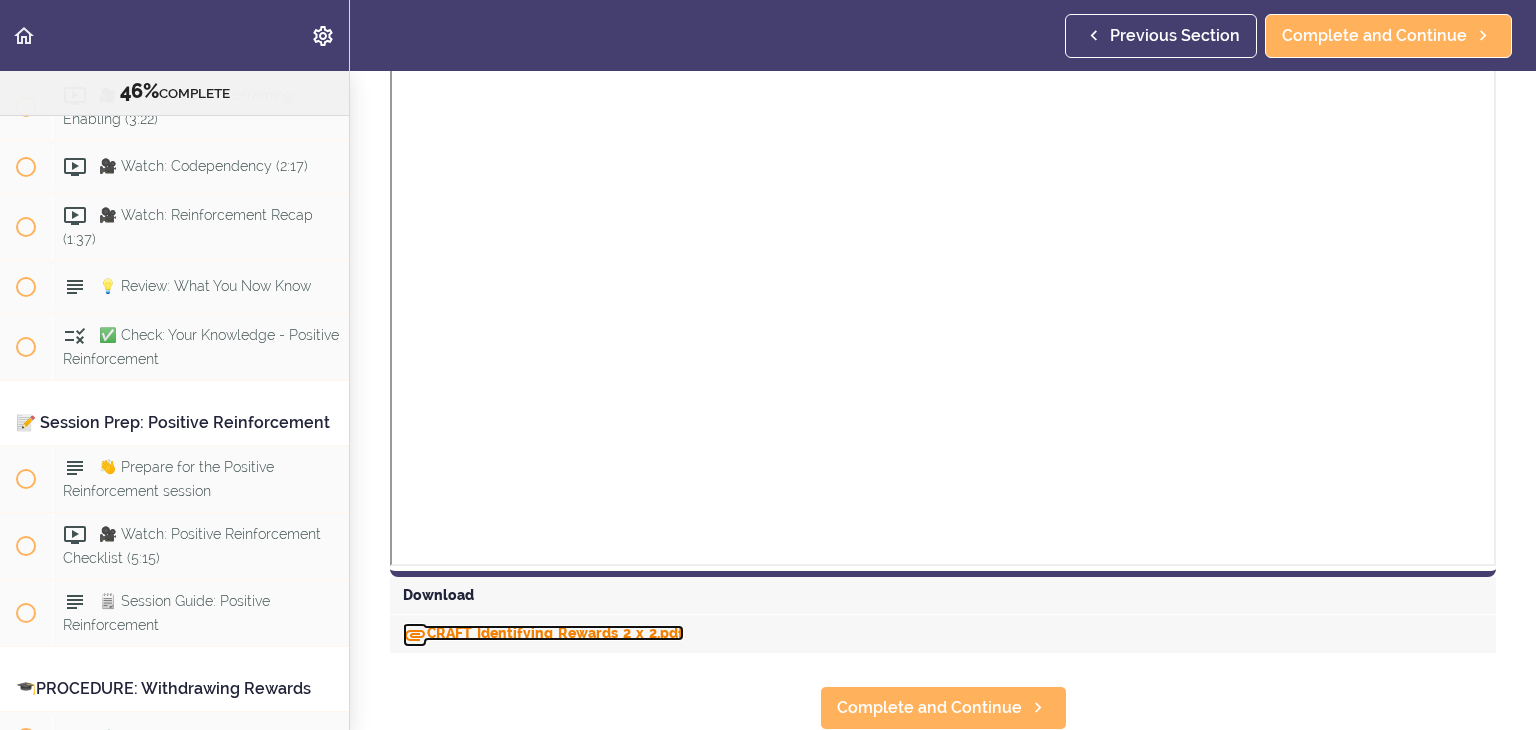 click on "CRAFT_Identifying_Rewards_2_x_2.pdf" at bounding box center (543, 633) 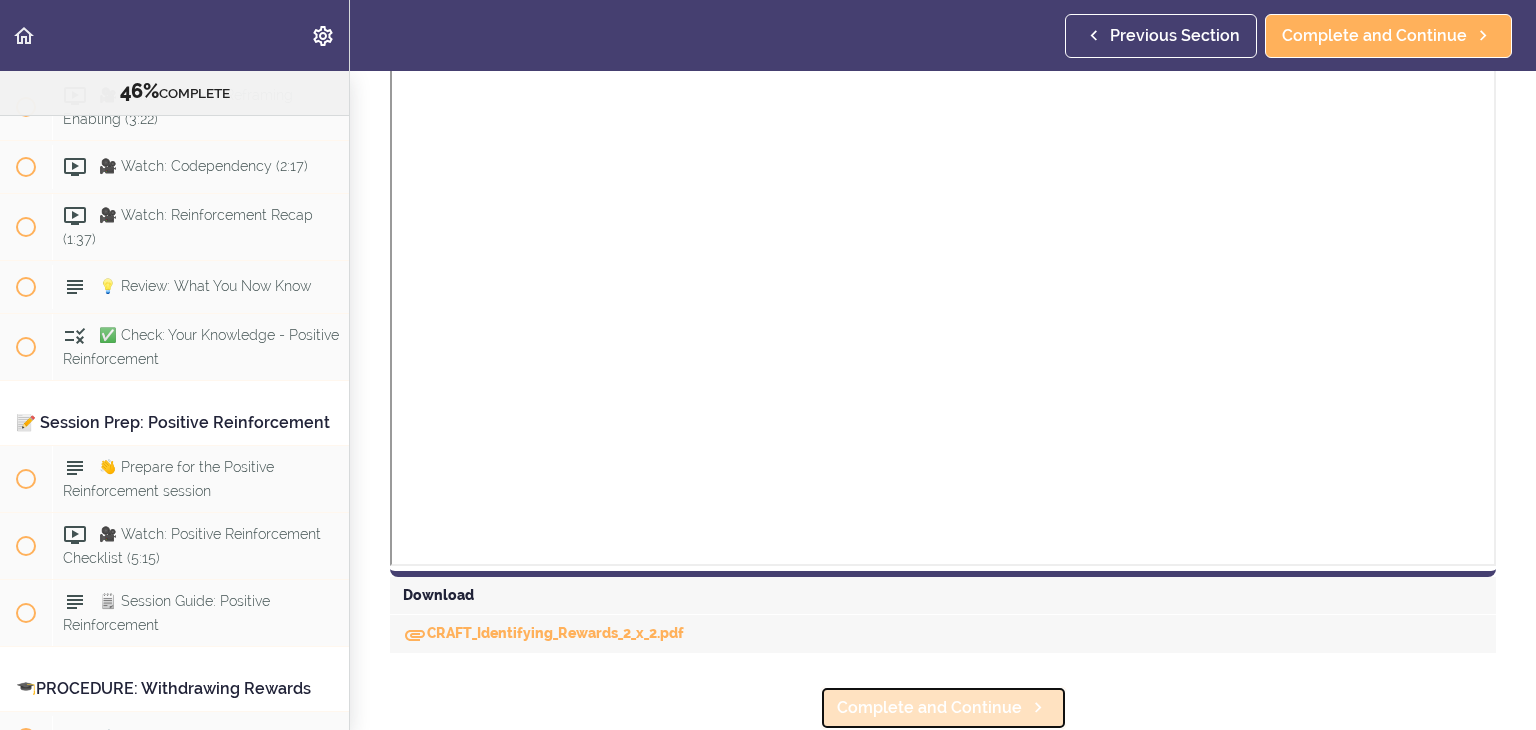 click on "Complete and Continue" at bounding box center [929, 708] 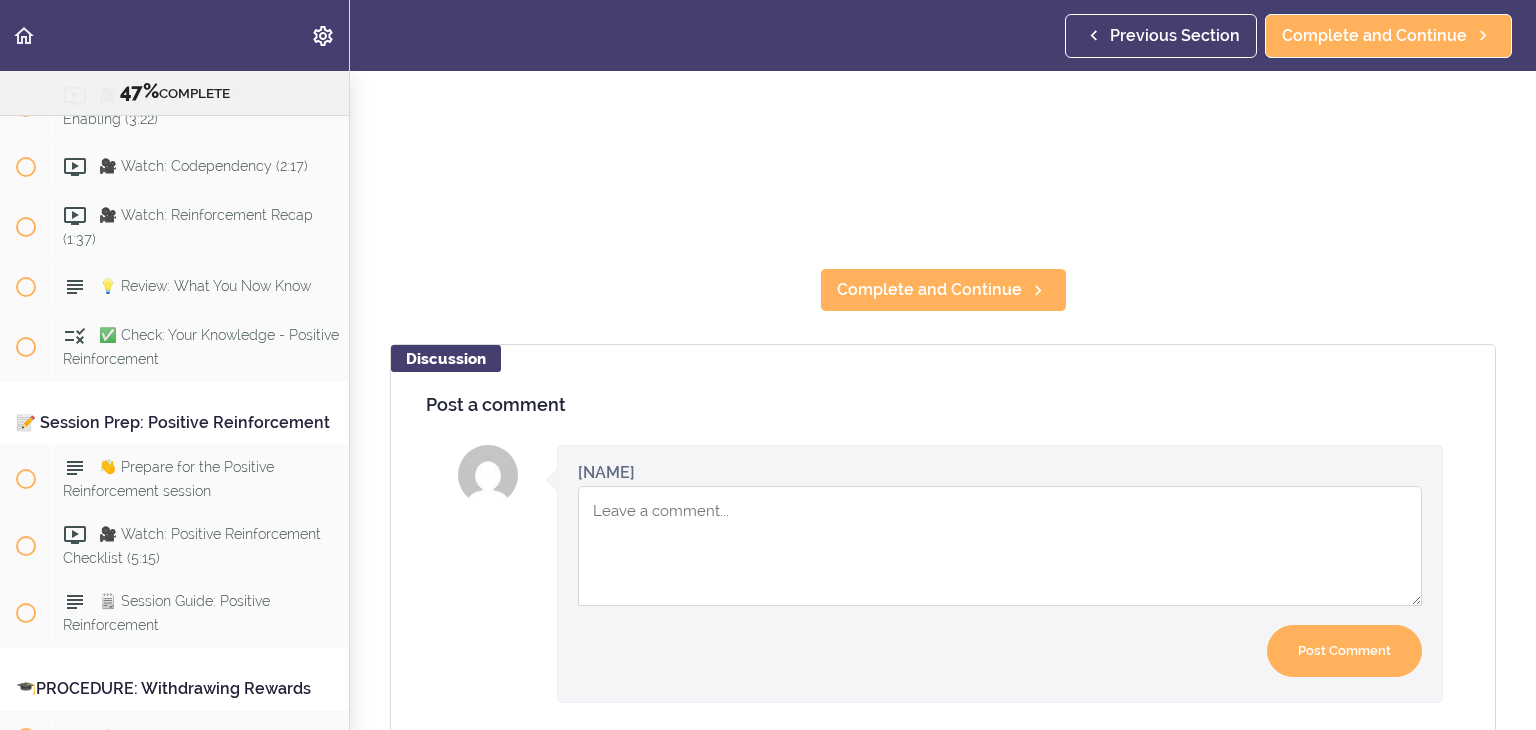 scroll, scrollTop: 0, scrollLeft: 0, axis: both 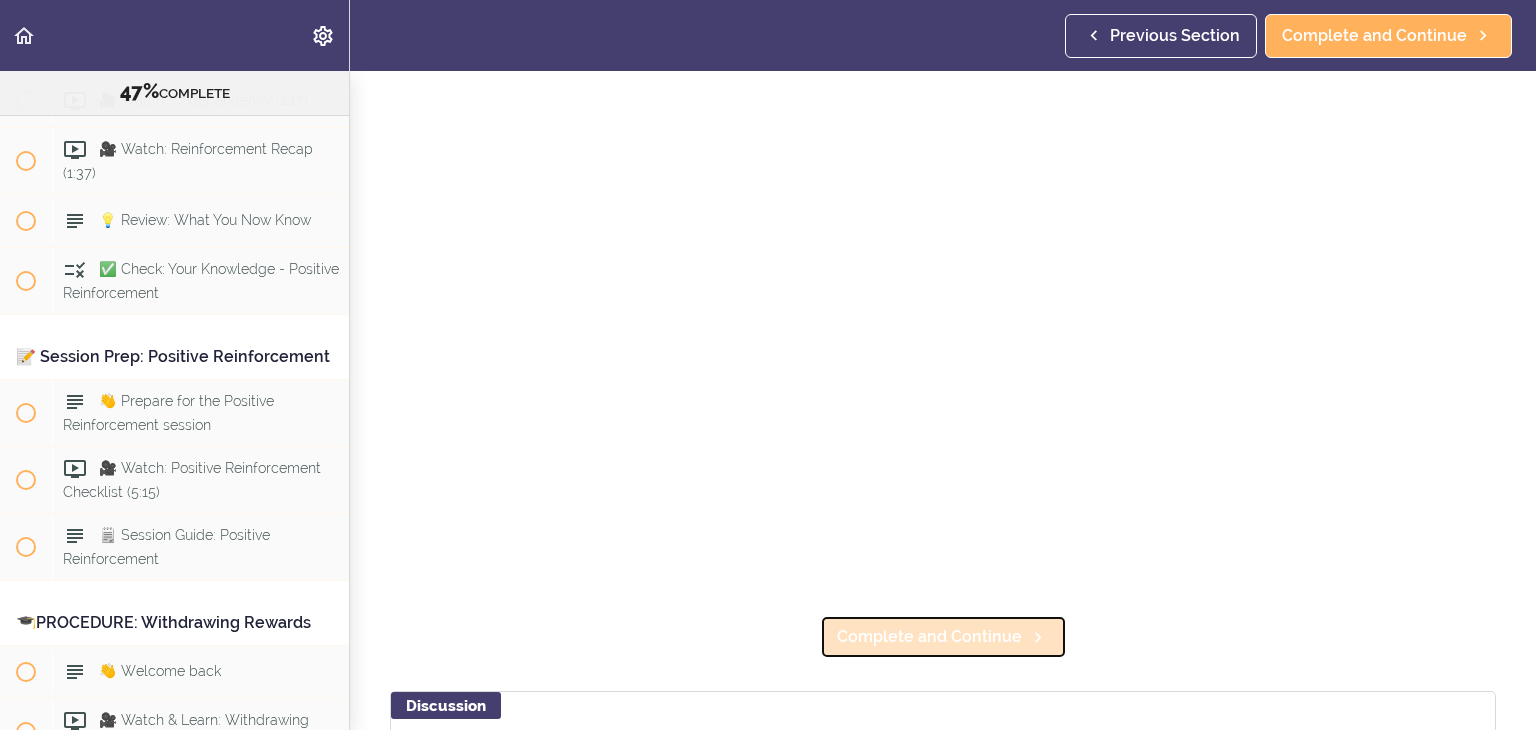 click on "Complete and Continue" at bounding box center (929, 637) 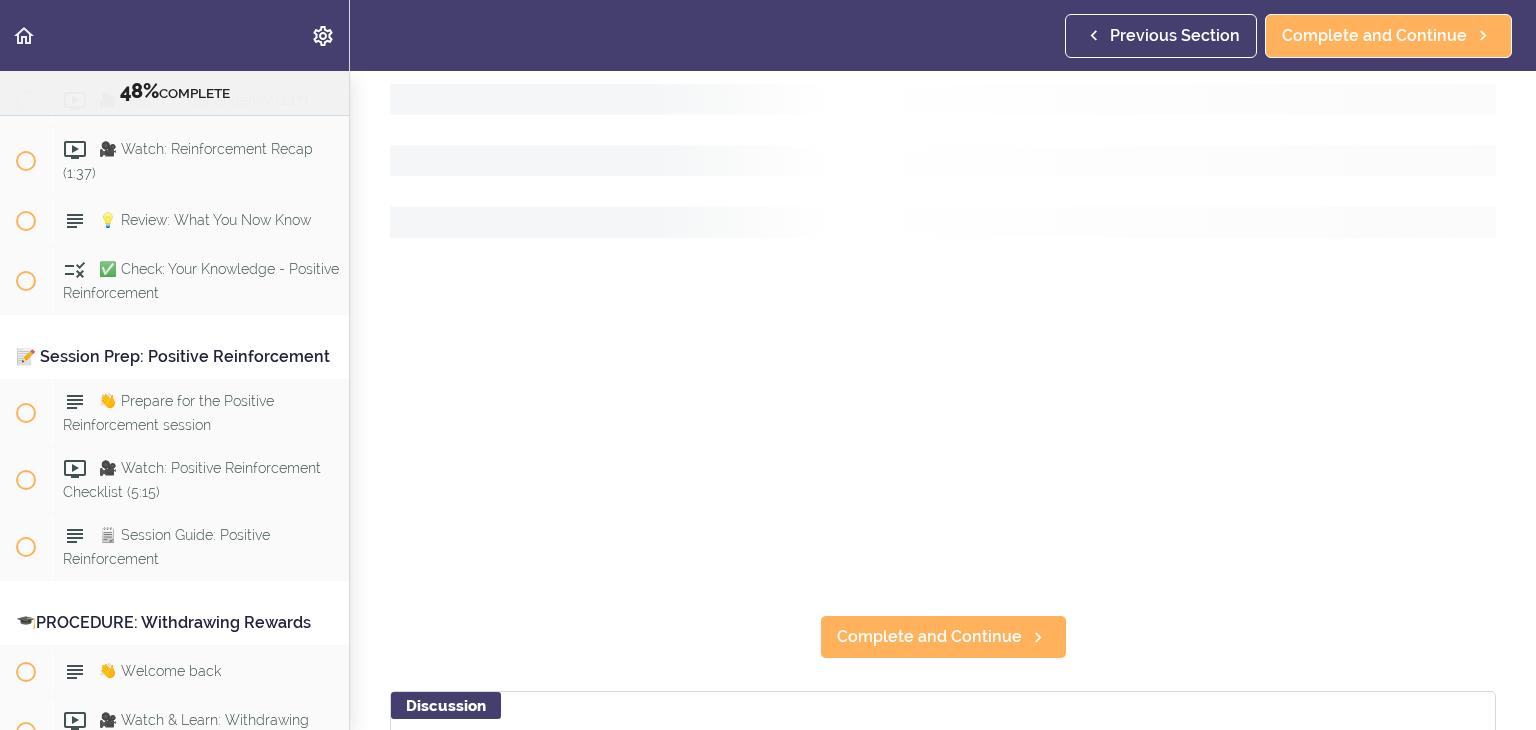 scroll, scrollTop: 0, scrollLeft: 0, axis: both 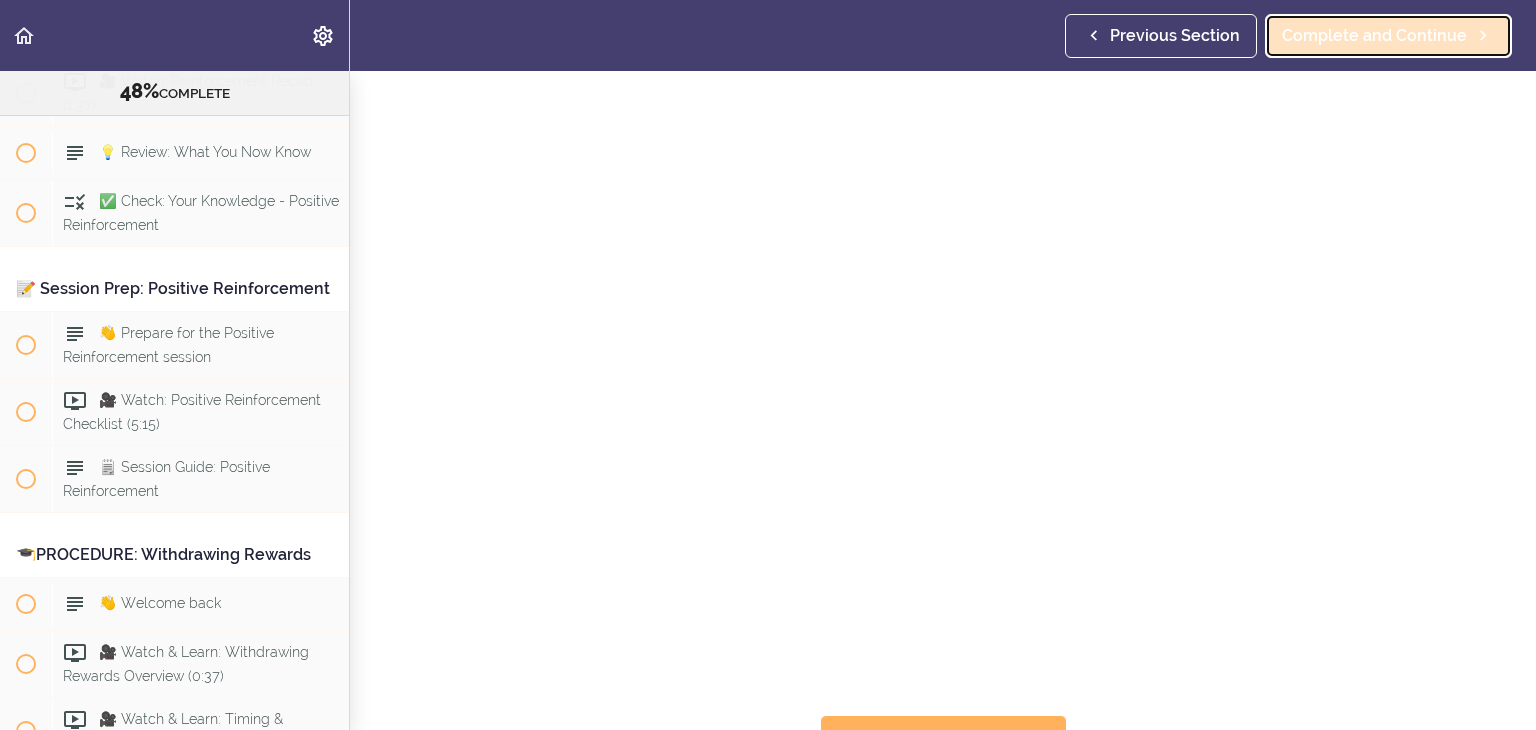 click on "Complete and Continue" at bounding box center (1374, 36) 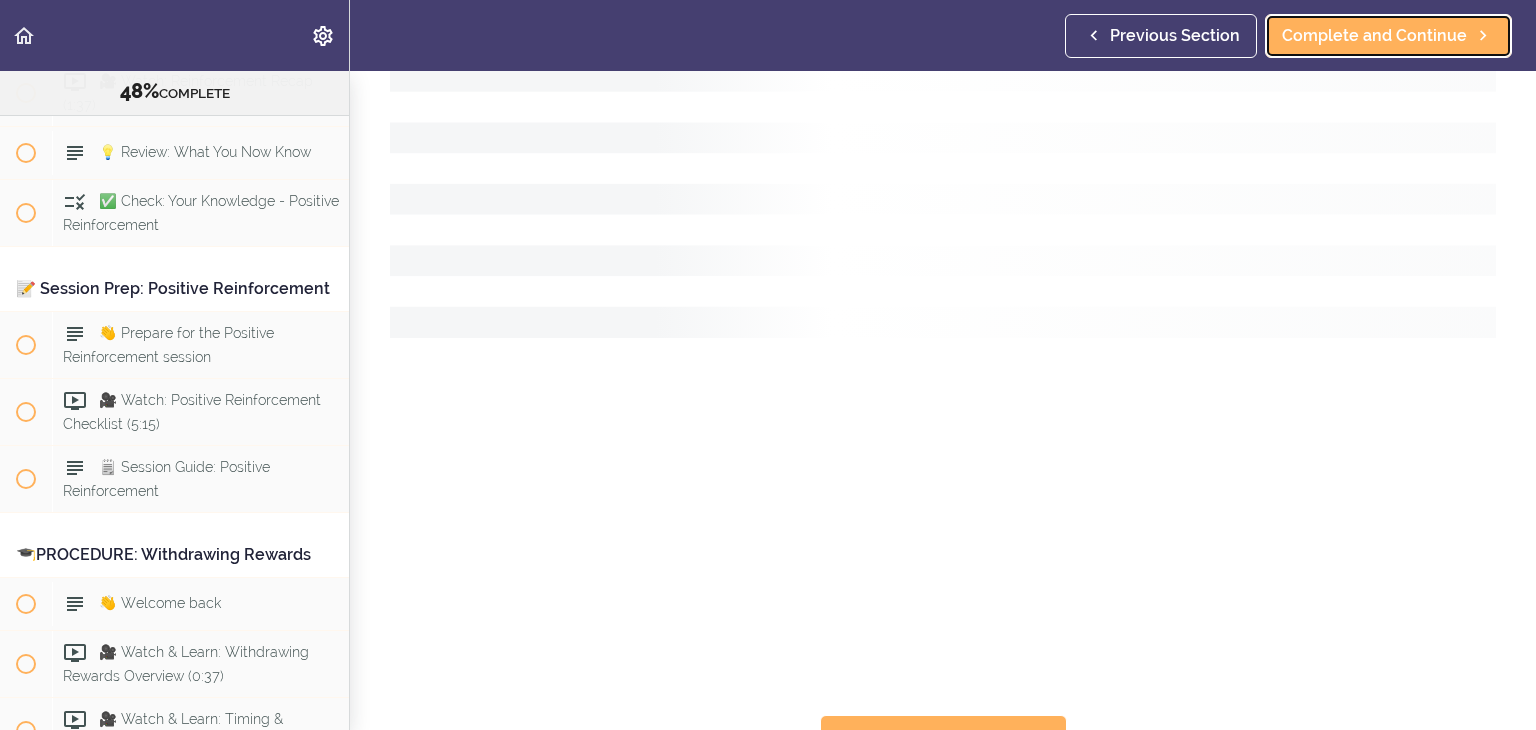 scroll, scrollTop: 0, scrollLeft: 0, axis: both 